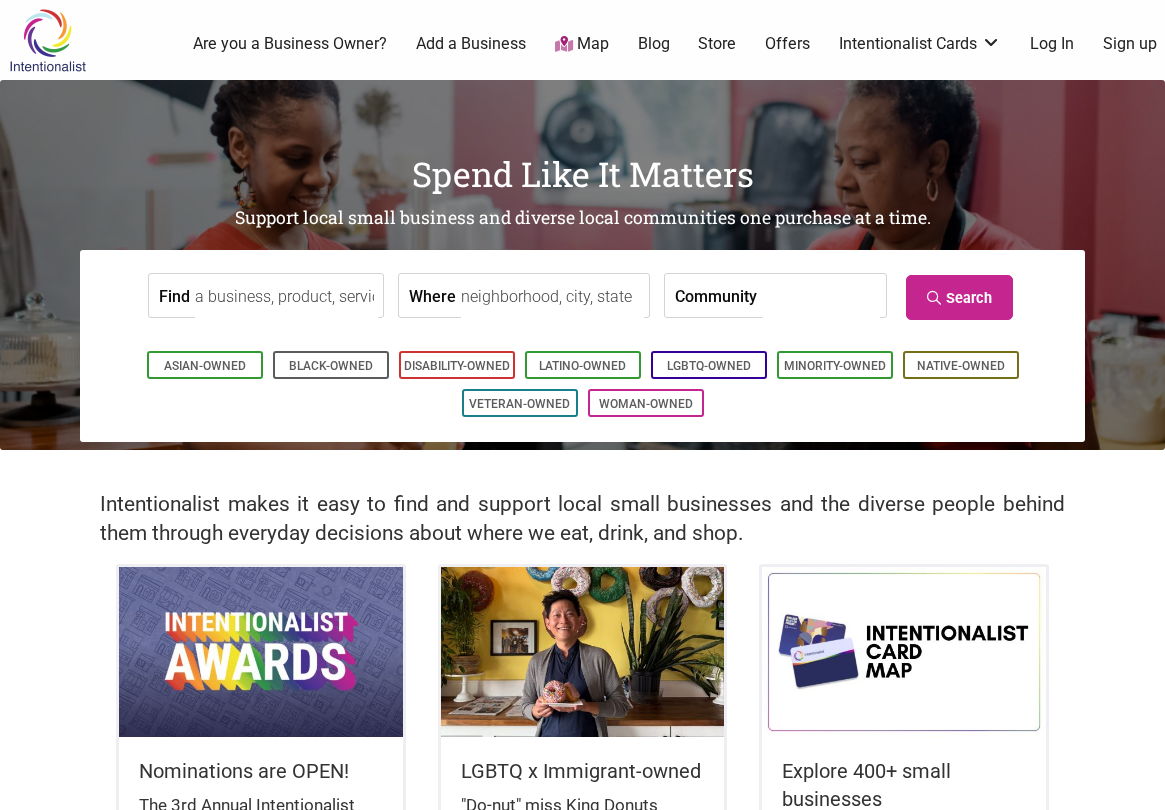 scroll, scrollTop: 0, scrollLeft: 0, axis: both 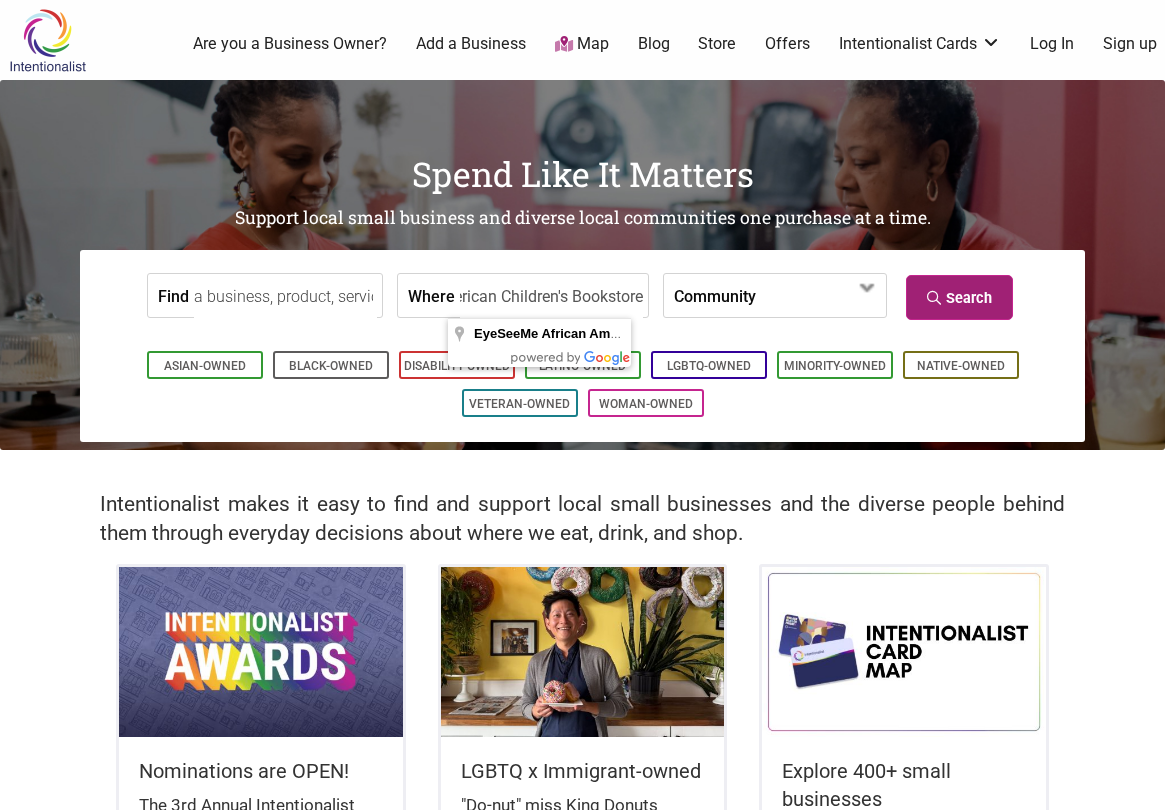 type on "EyeSeeMe African American Children's Bookstore" 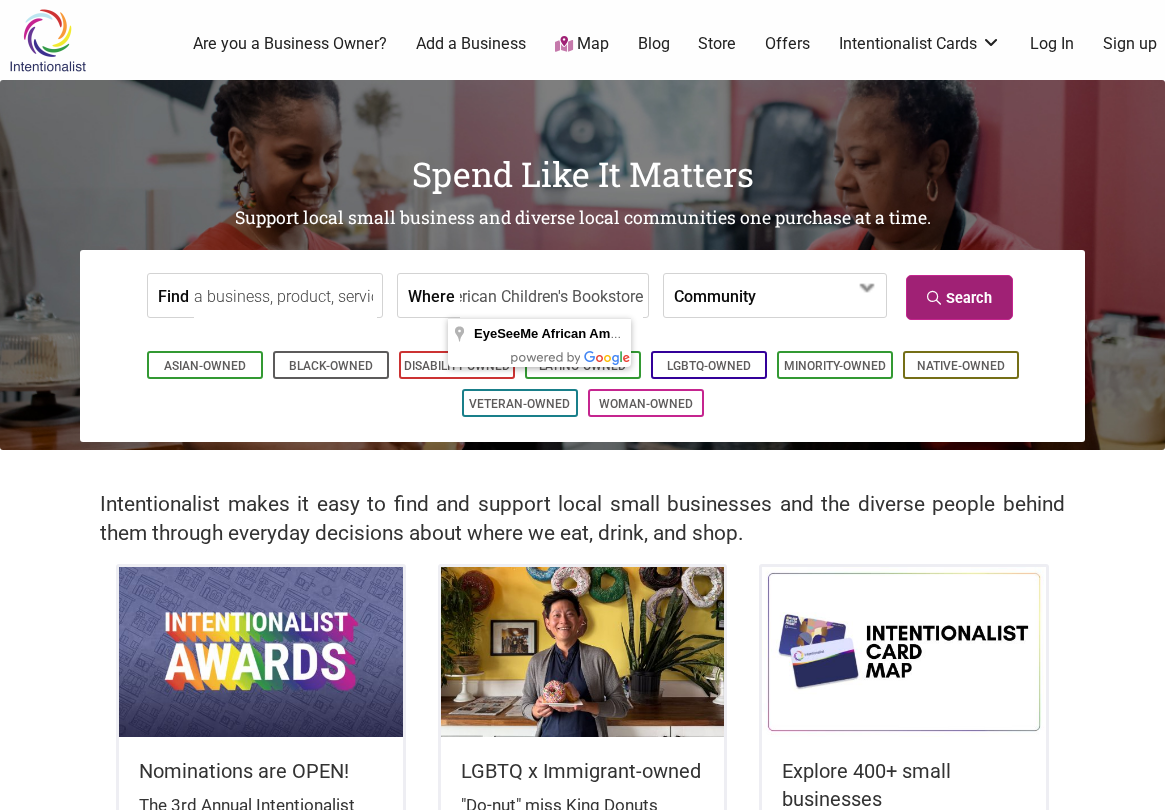 click on "Search" at bounding box center (959, 297) 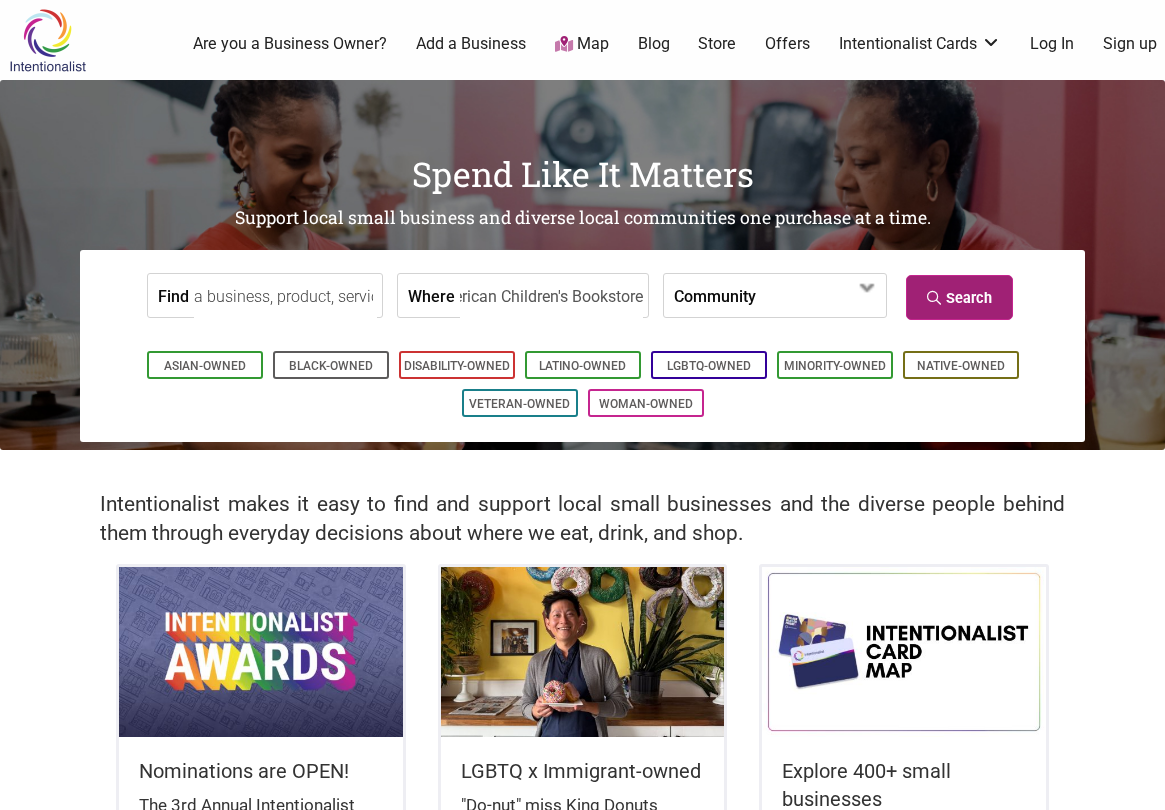 scroll, scrollTop: 0, scrollLeft: 0, axis: both 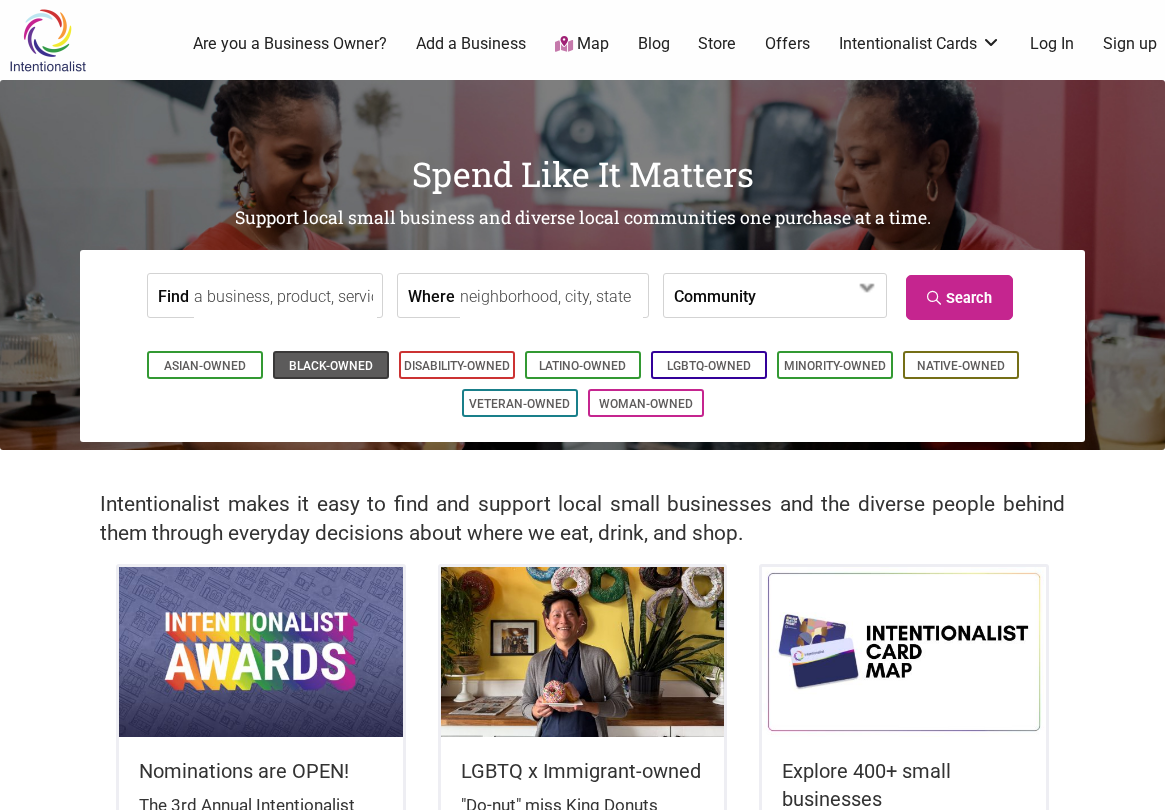 click on "Black-Owned" at bounding box center [331, 366] 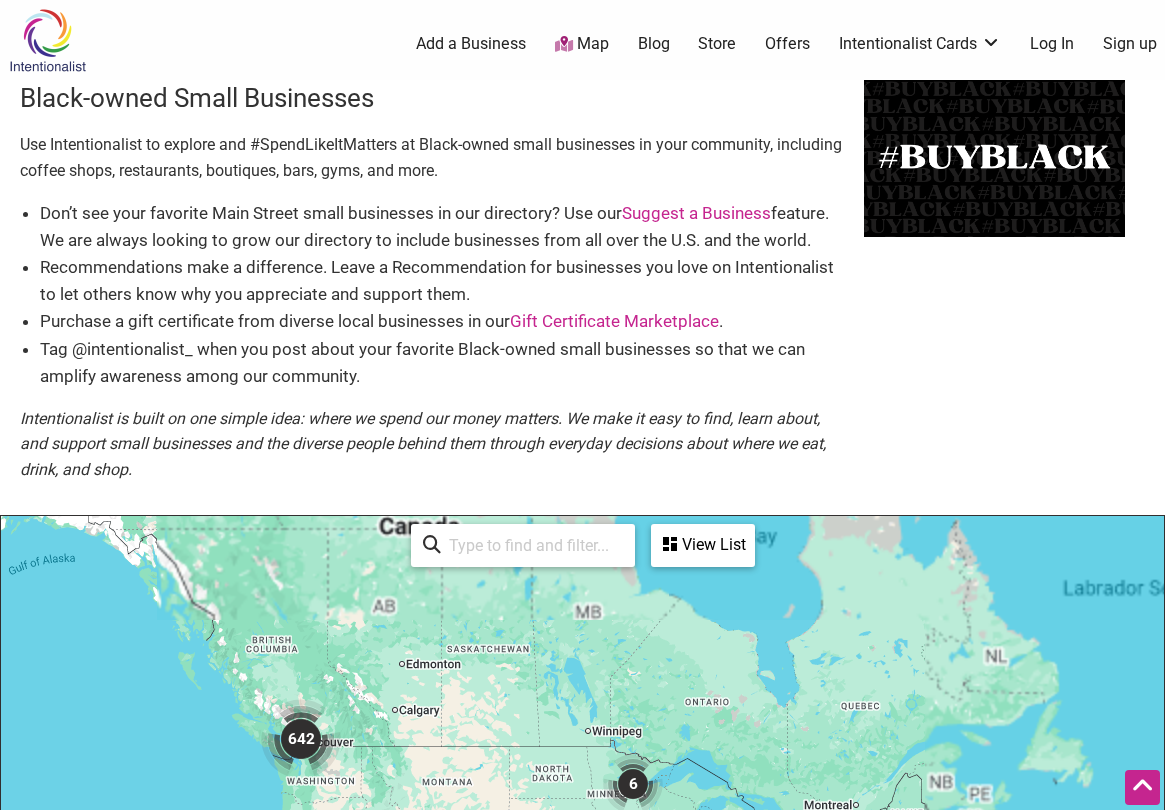 scroll, scrollTop: 500, scrollLeft: 0, axis: vertical 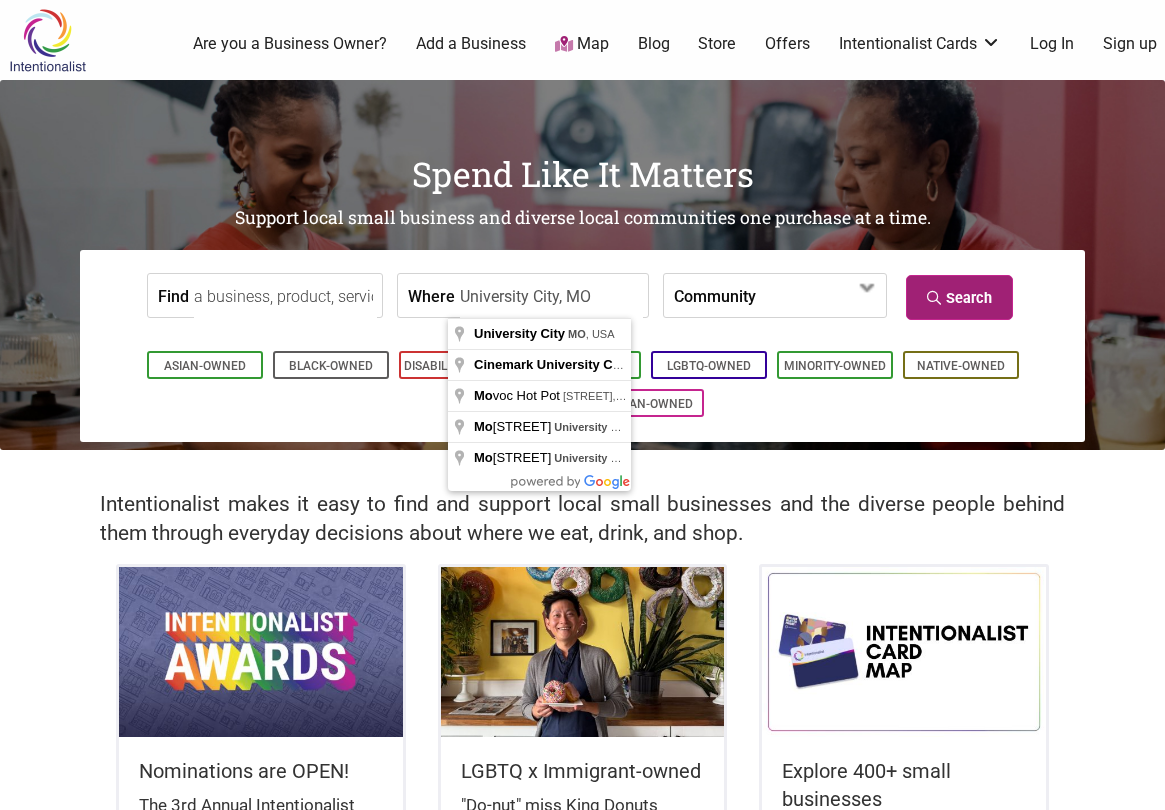 type on "University City, MO" 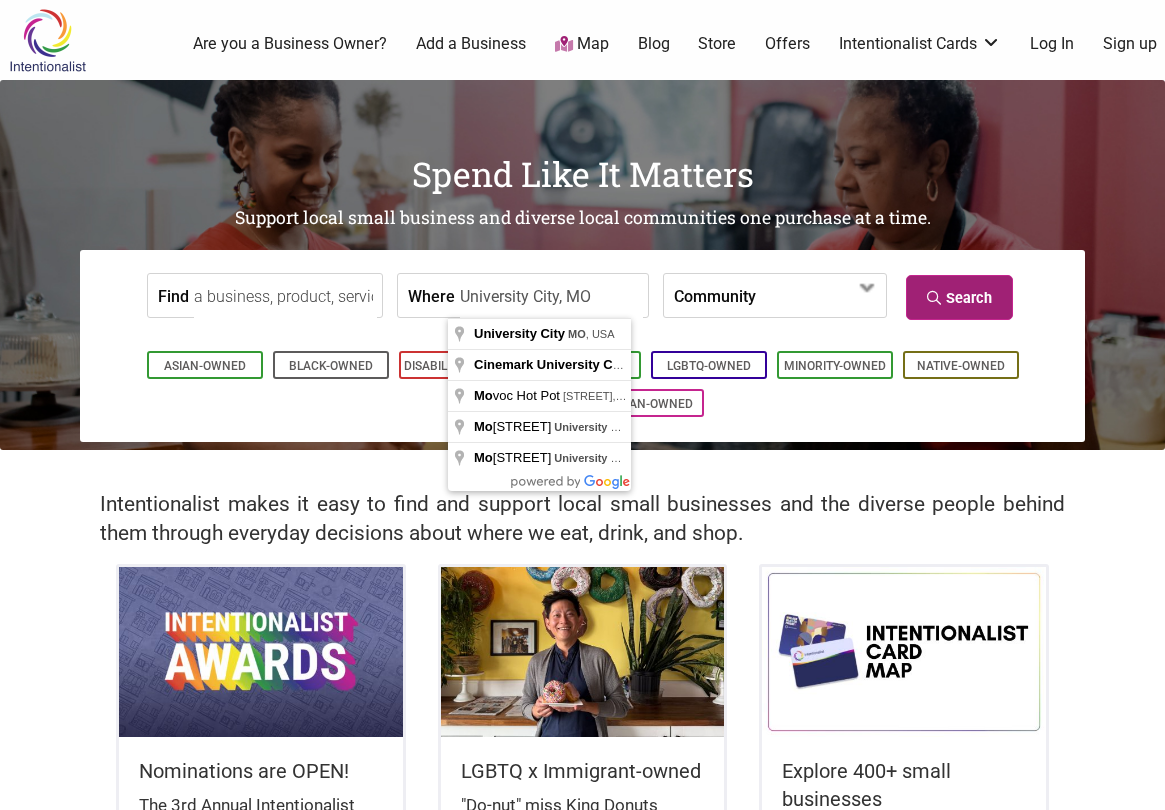 click on "Search" at bounding box center [959, 297] 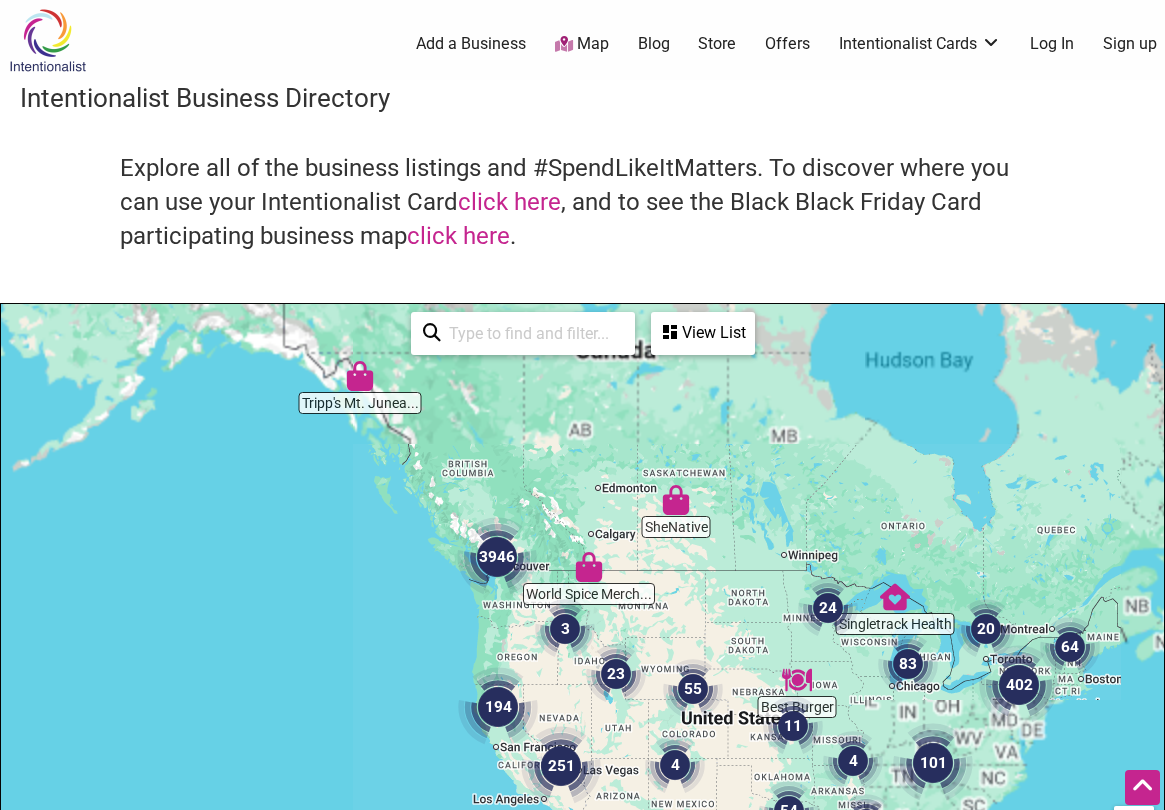 scroll, scrollTop: 500, scrollLeft: 0, axis: vertical 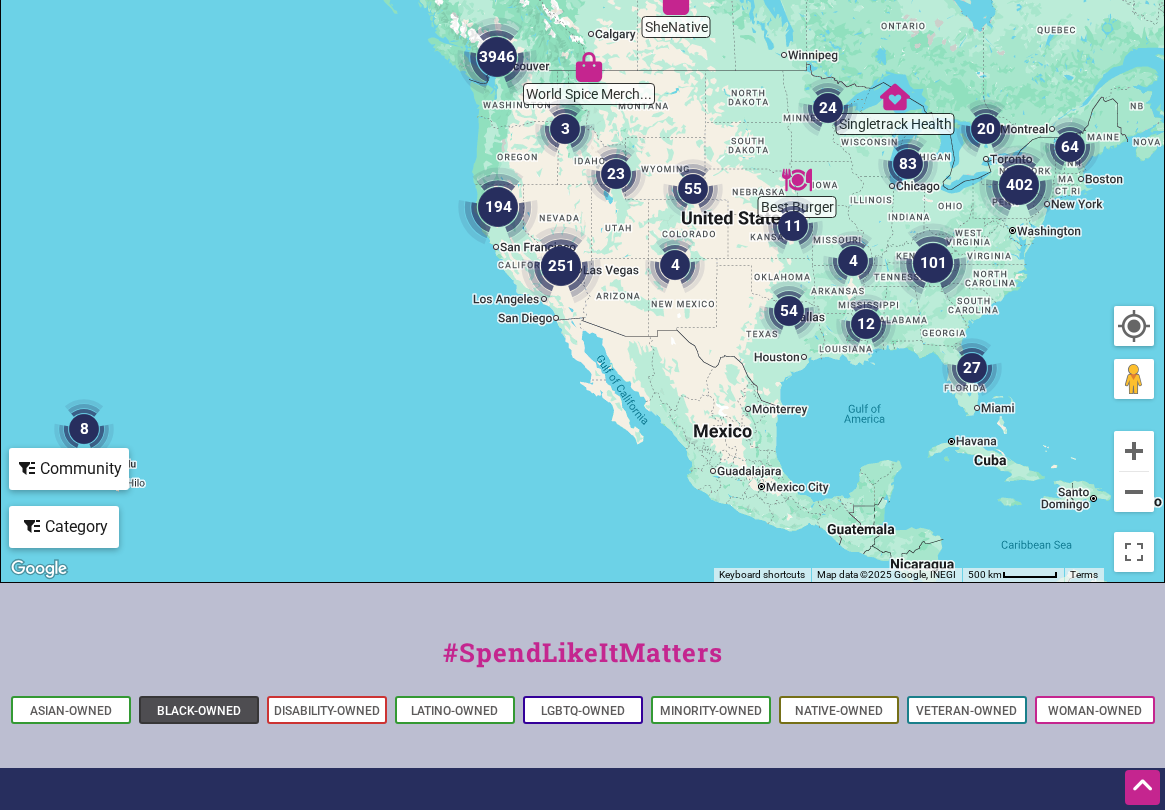 click on "Black-Owned" at bounding box center [199, 711] 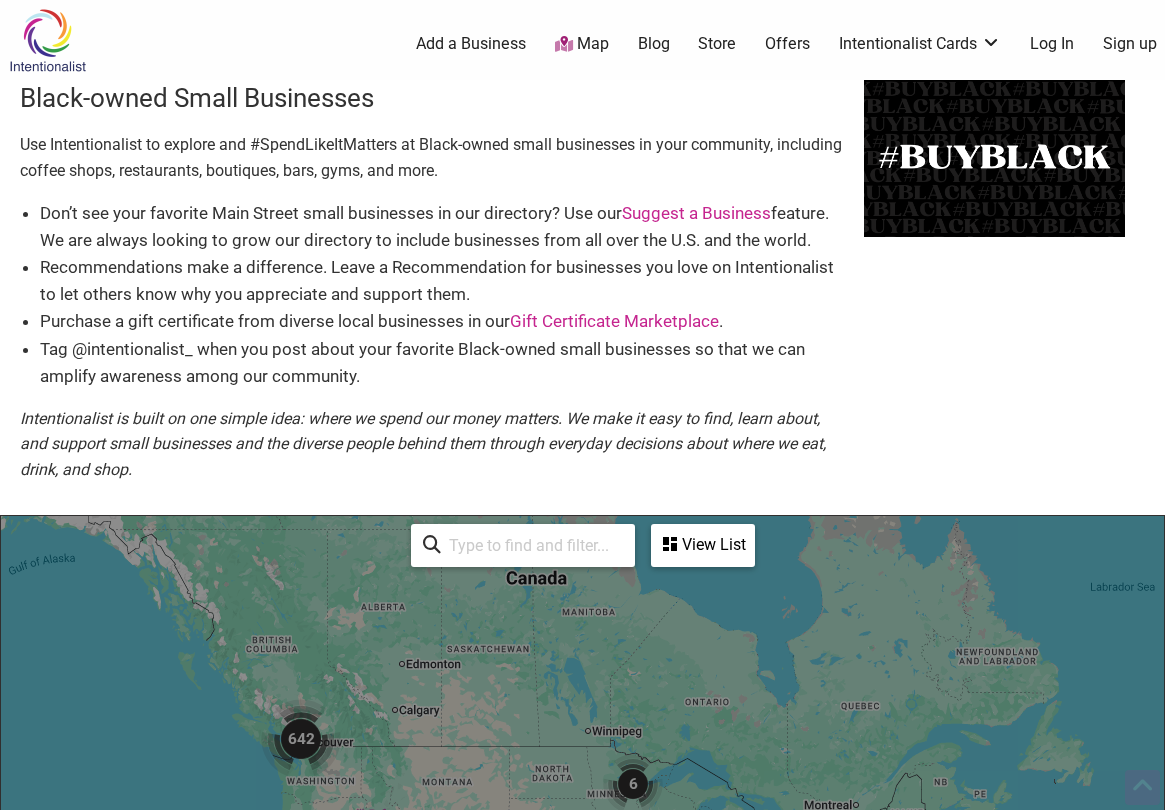 scroll, scrollTop: 500, scrollLeft: 0, axis: vertical 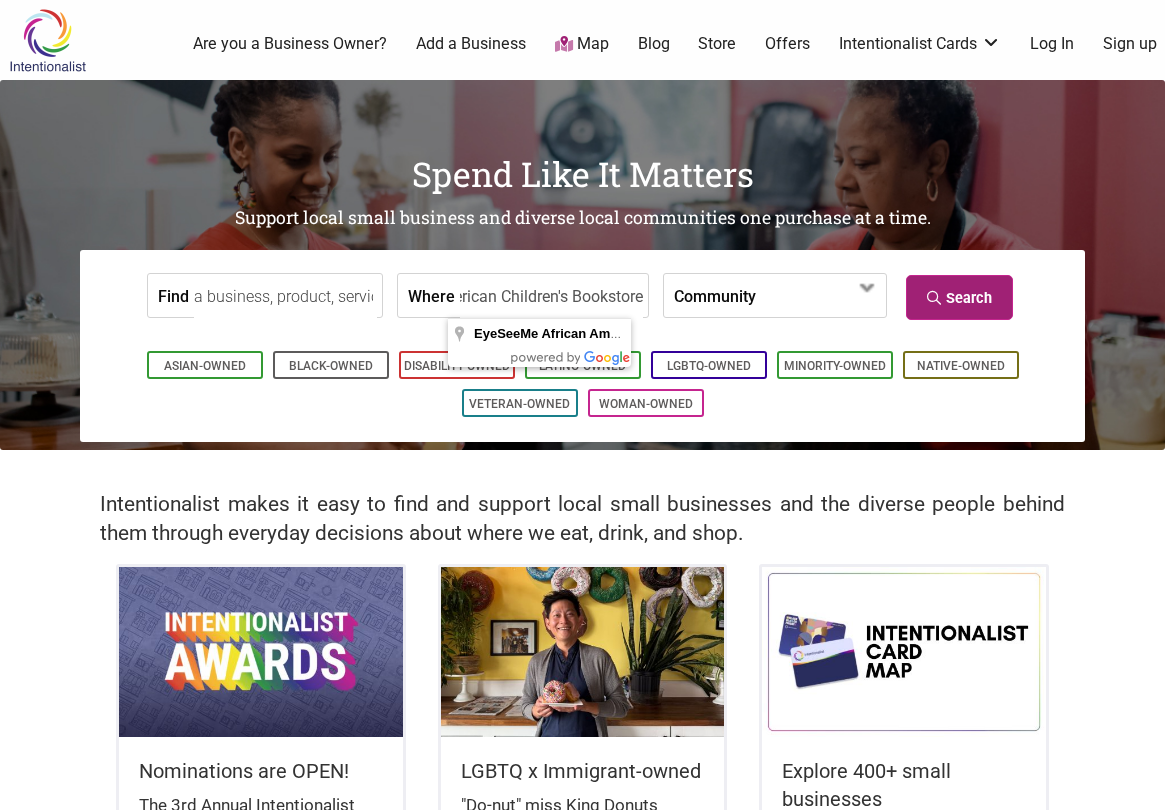 type on "EyeSeeMe African American Children's Bookstore" 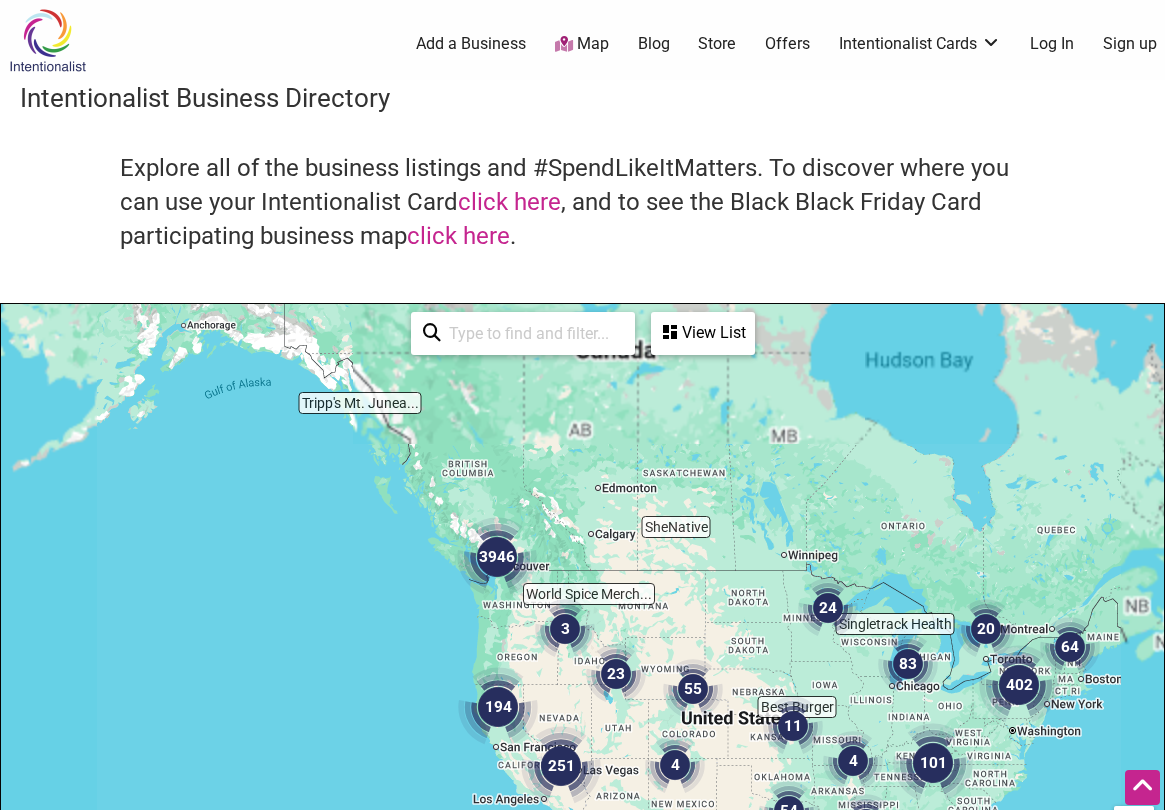 scroll, scrollTop: 500, scrollLeft: 0, axis: vertical 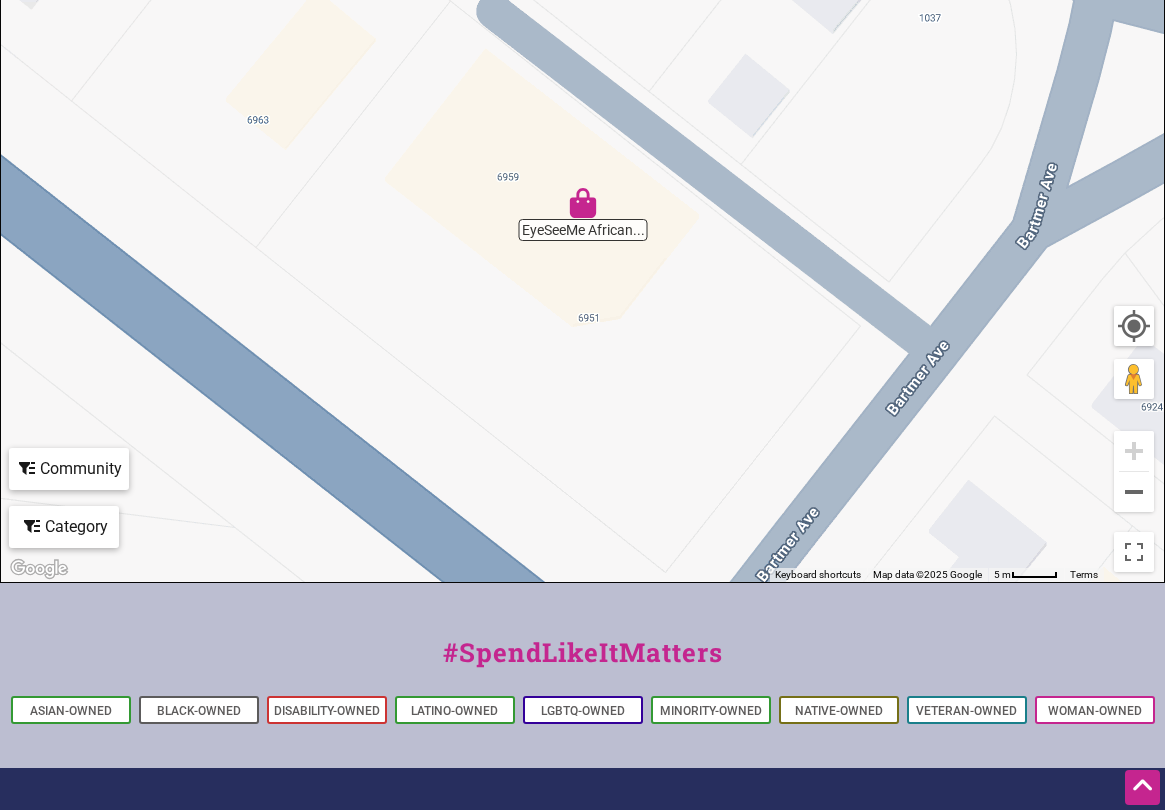 click at bounding box center (583, 203) 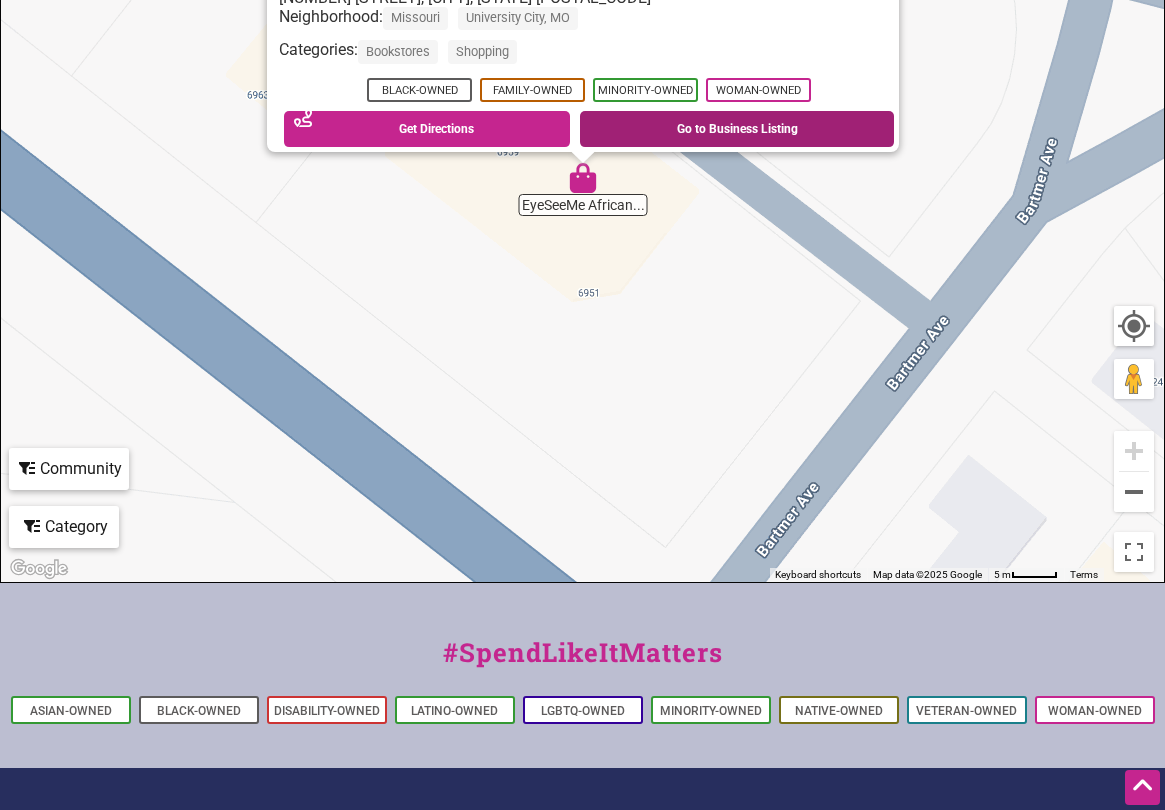 click on "Go to Business Listing" at bounding box center [737, 129] 